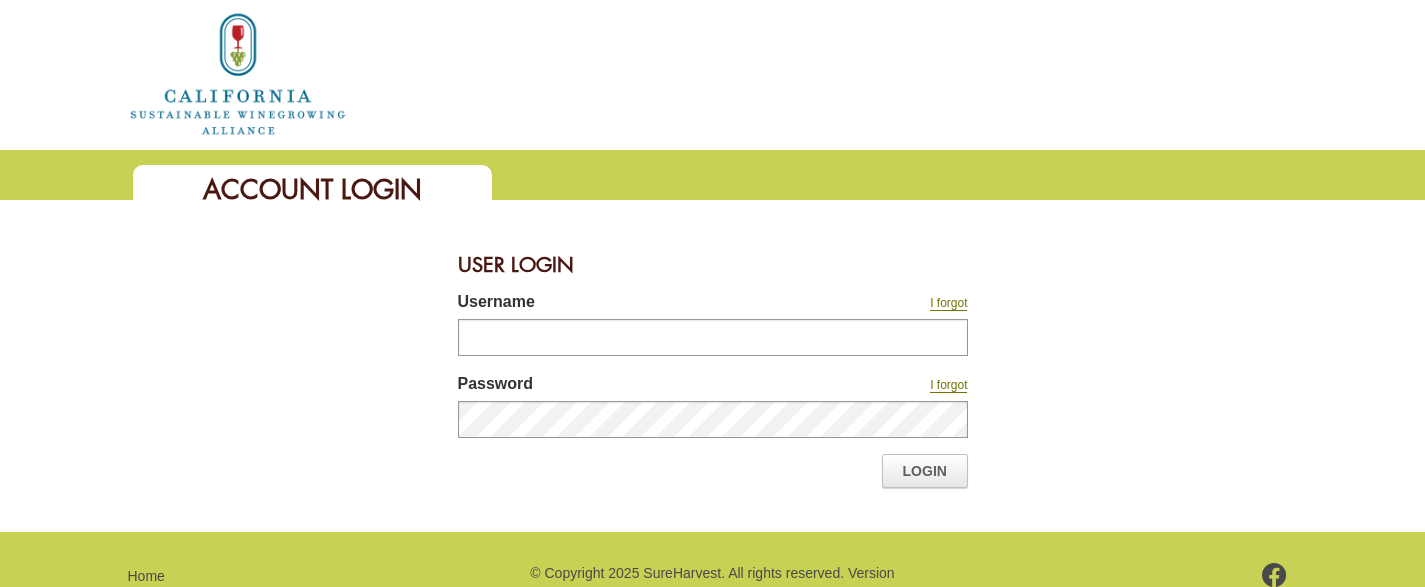 scroll, scrollTop: 0, scrollLeft: 0, axis: both 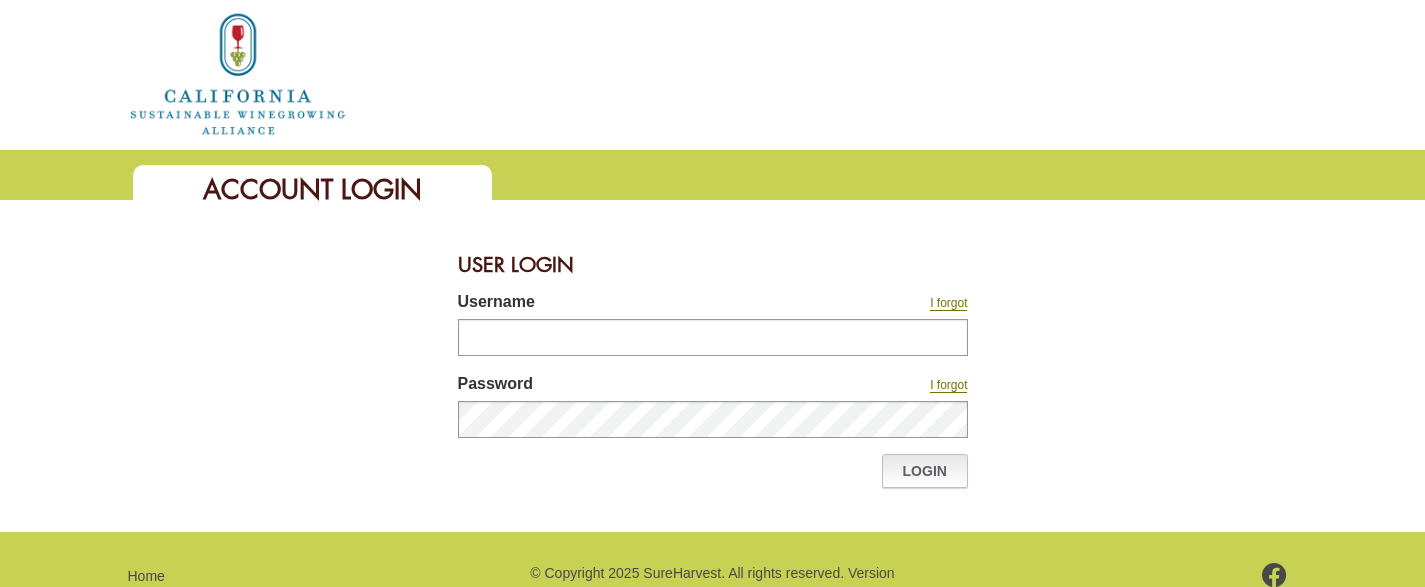 type on "**********" 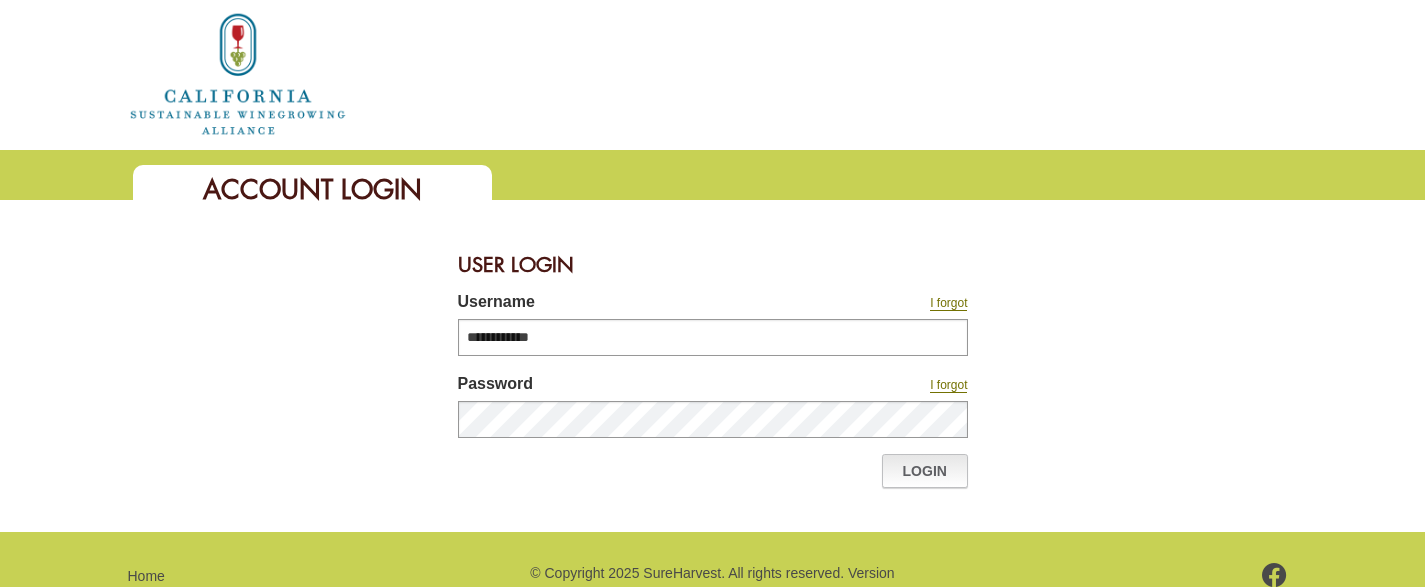 click on "Login" at bounding box center (925, 471) 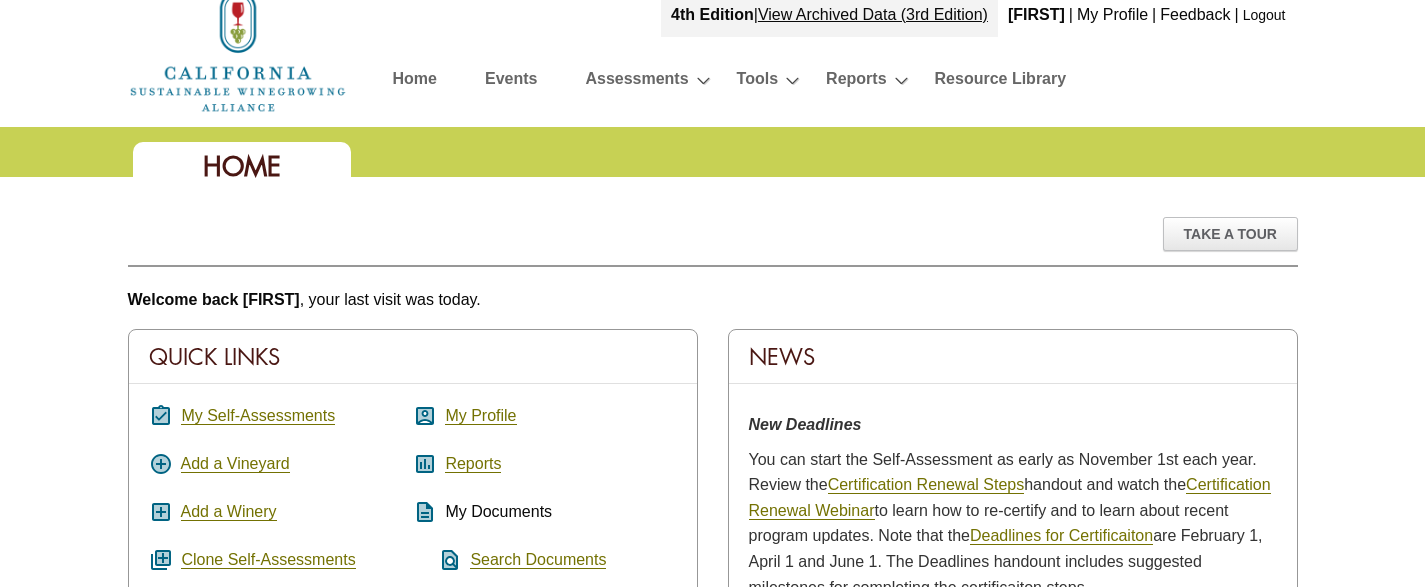scroll, scrollTop: 25, scrollLeft: 0, axis: vertical 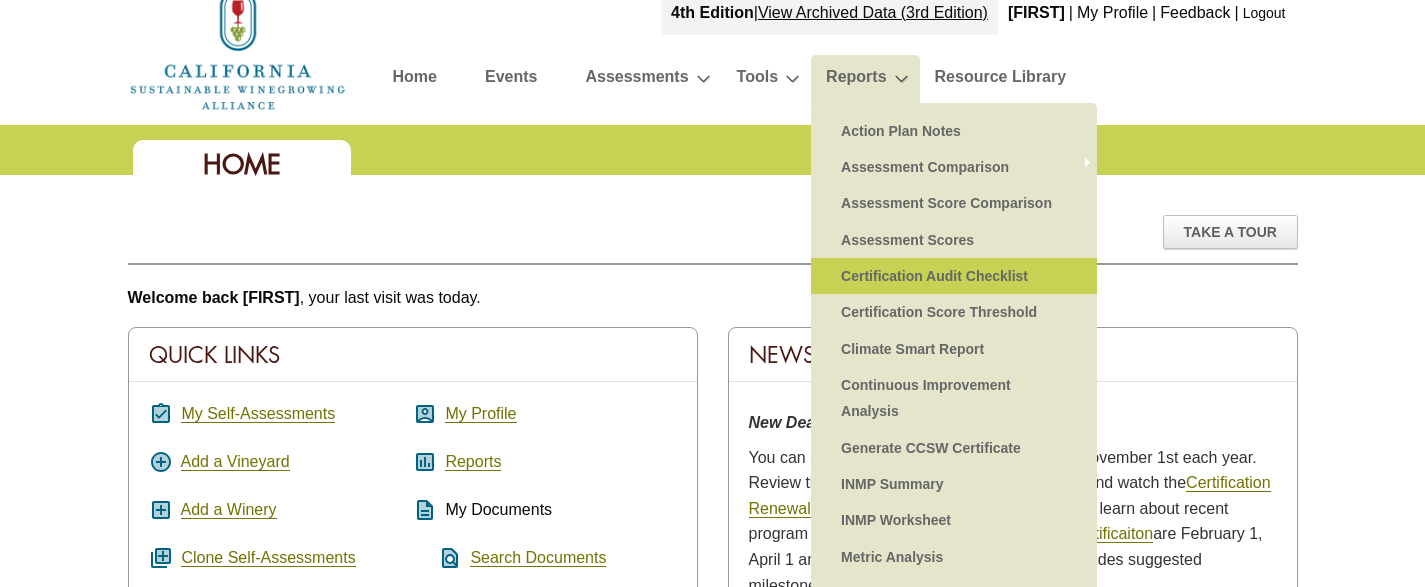 click on "Certification Audit Checklist" at bounding box center (954, 276) 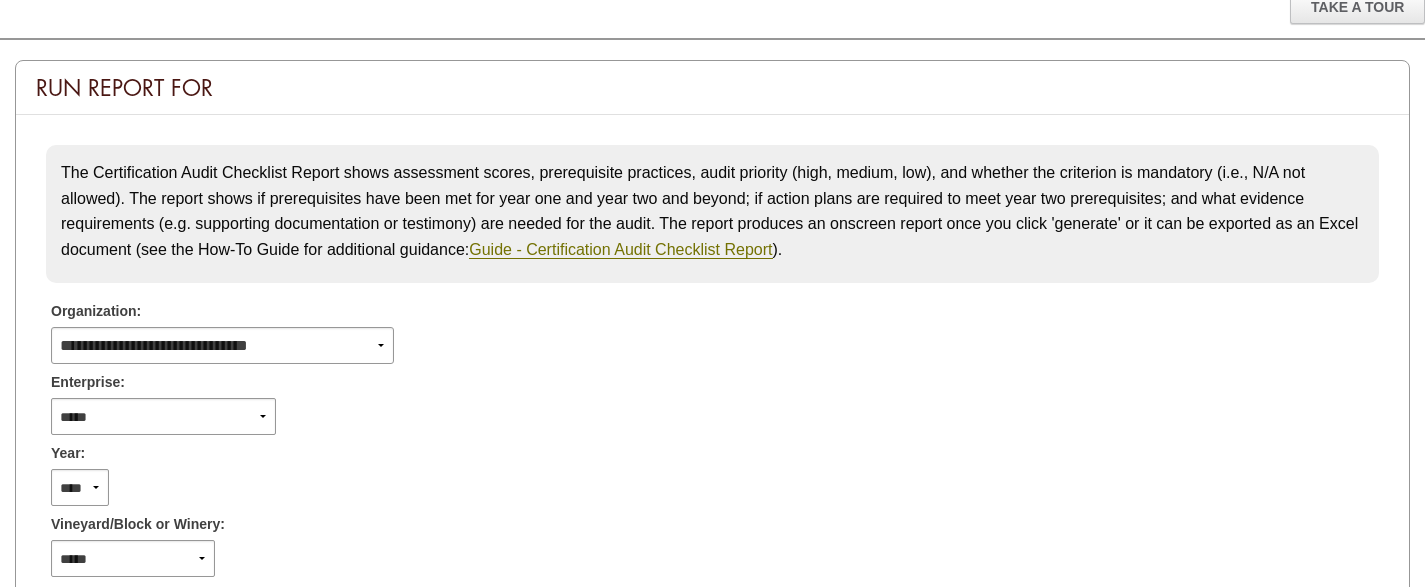 scroll, scrollTop: 537, scrollLeft: 0, axis: vertical 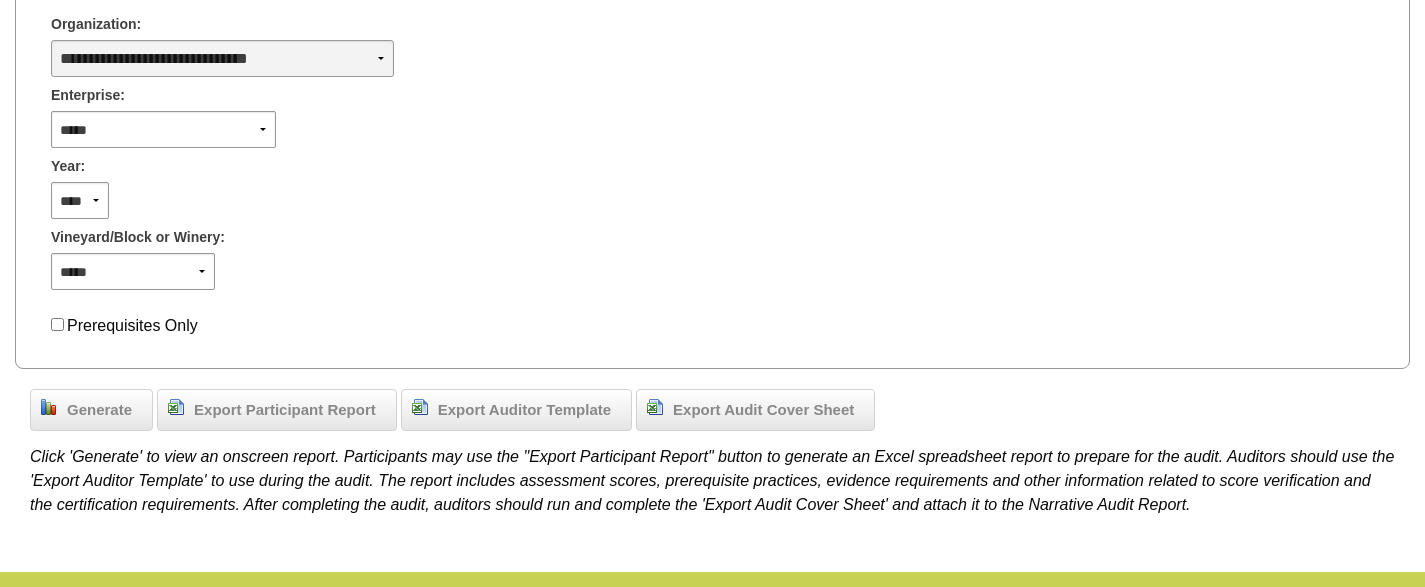 click on "**********" at bounding box center [222, 58] 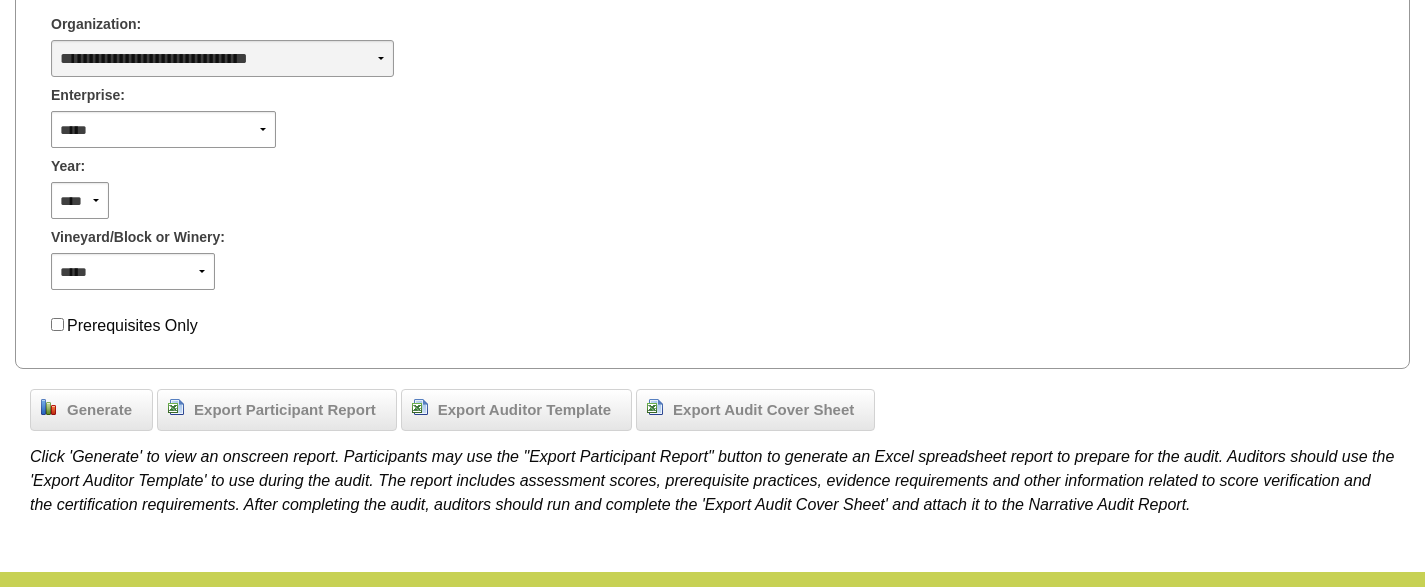 select on "***" 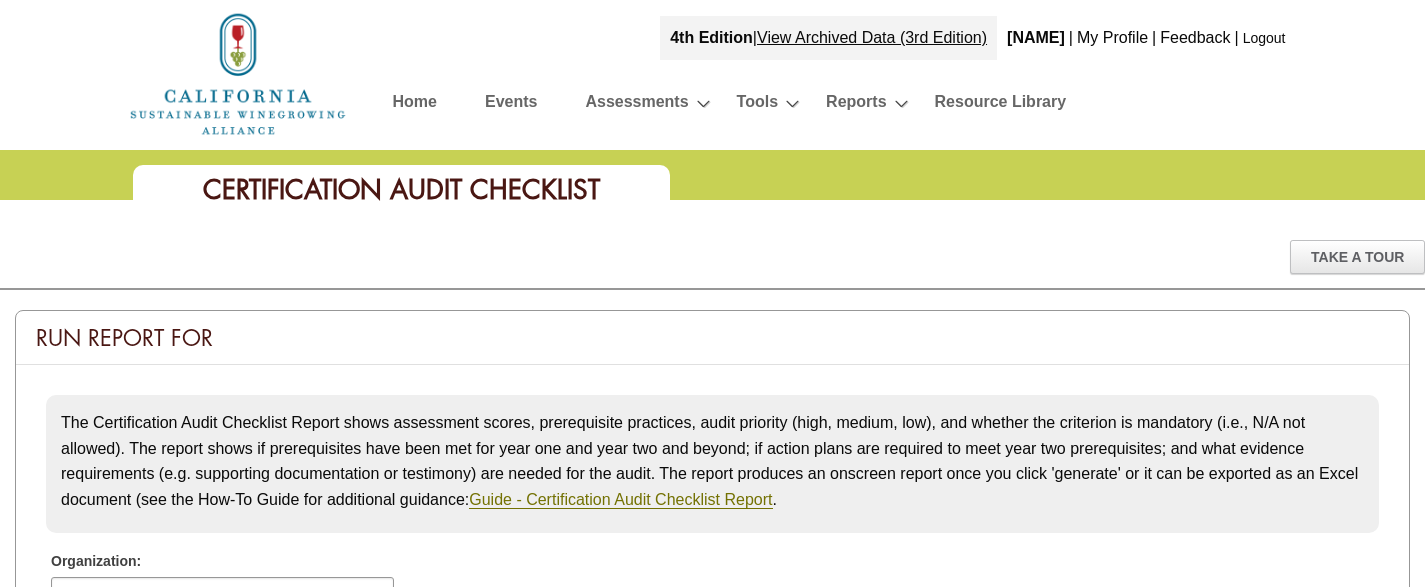 scroll, scrollTop: 537, scrollLeft: 0, axis: vertical 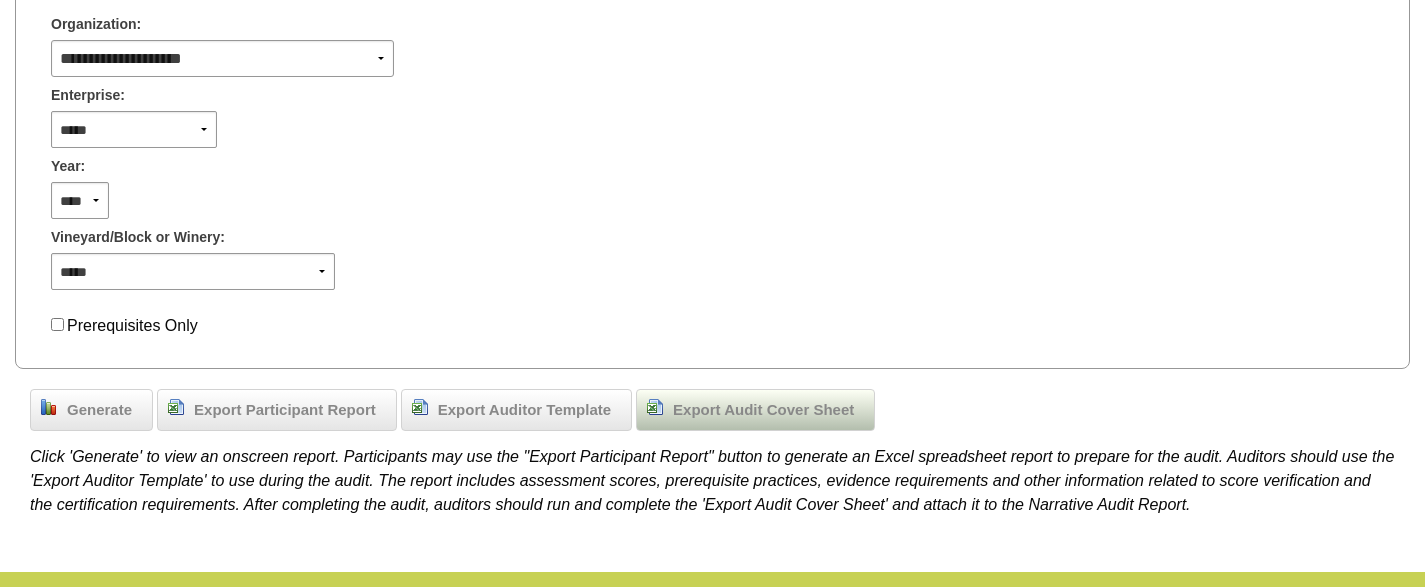 click on "Export Audit Cover Sheet" at bounding box center (763, 410) 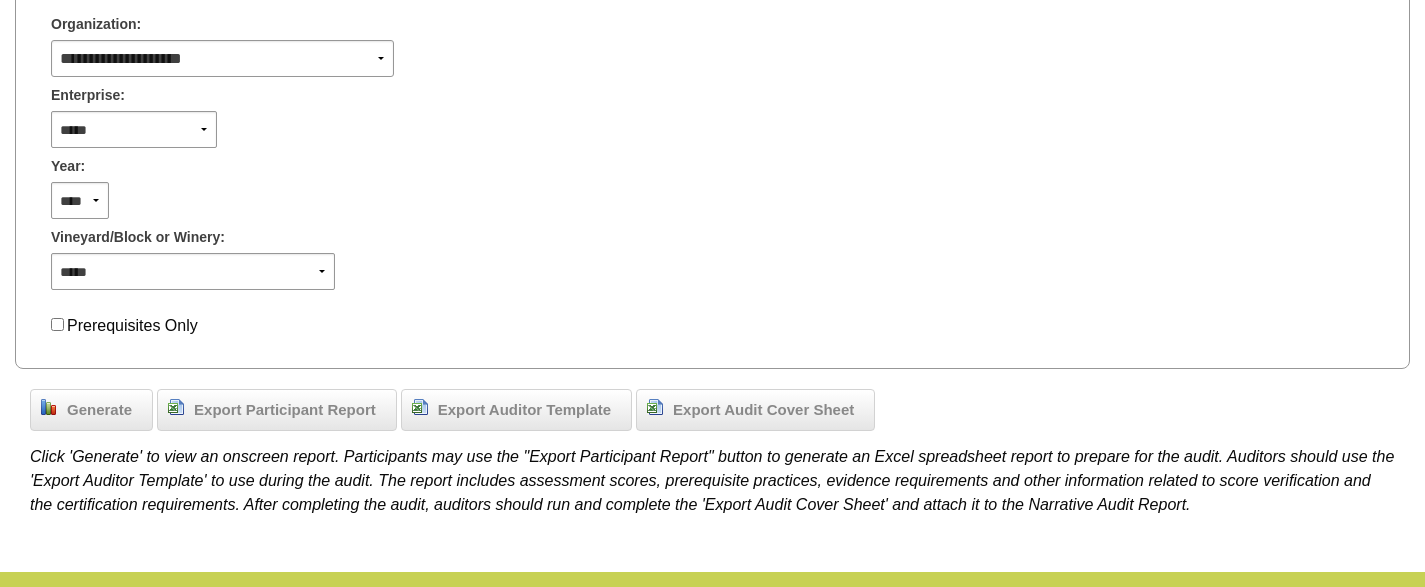 scroll, scrollTop: 0, scrollLeft: 0, axis: both 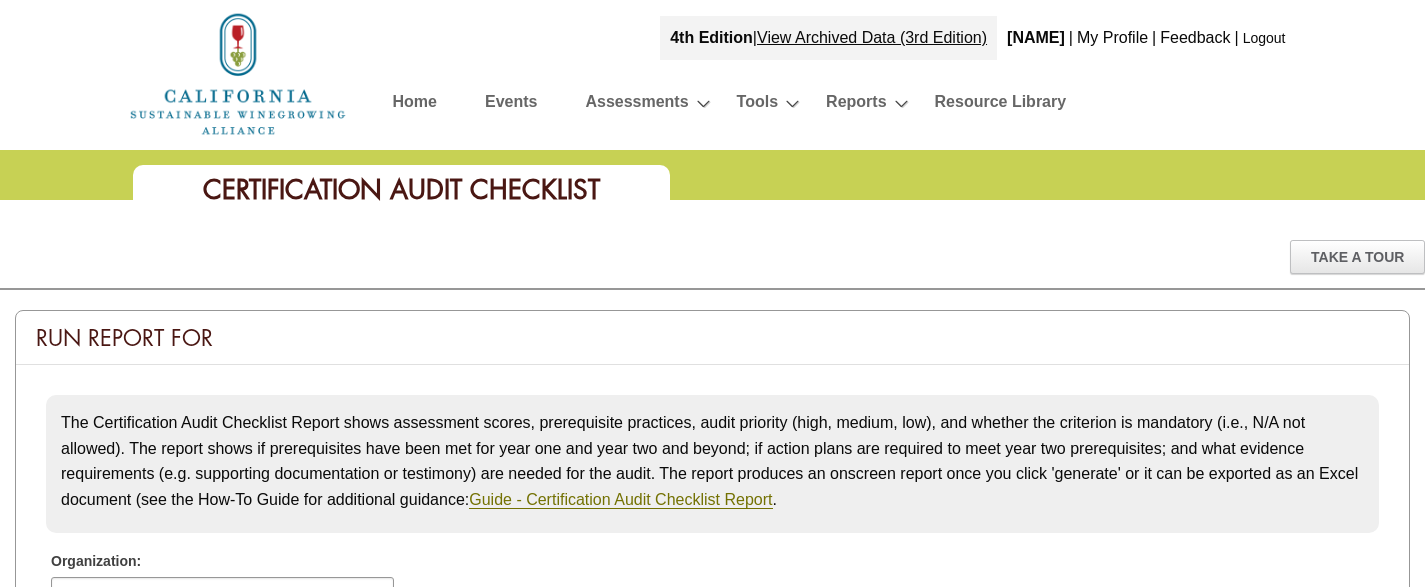 click at bounding box center [238, 74] 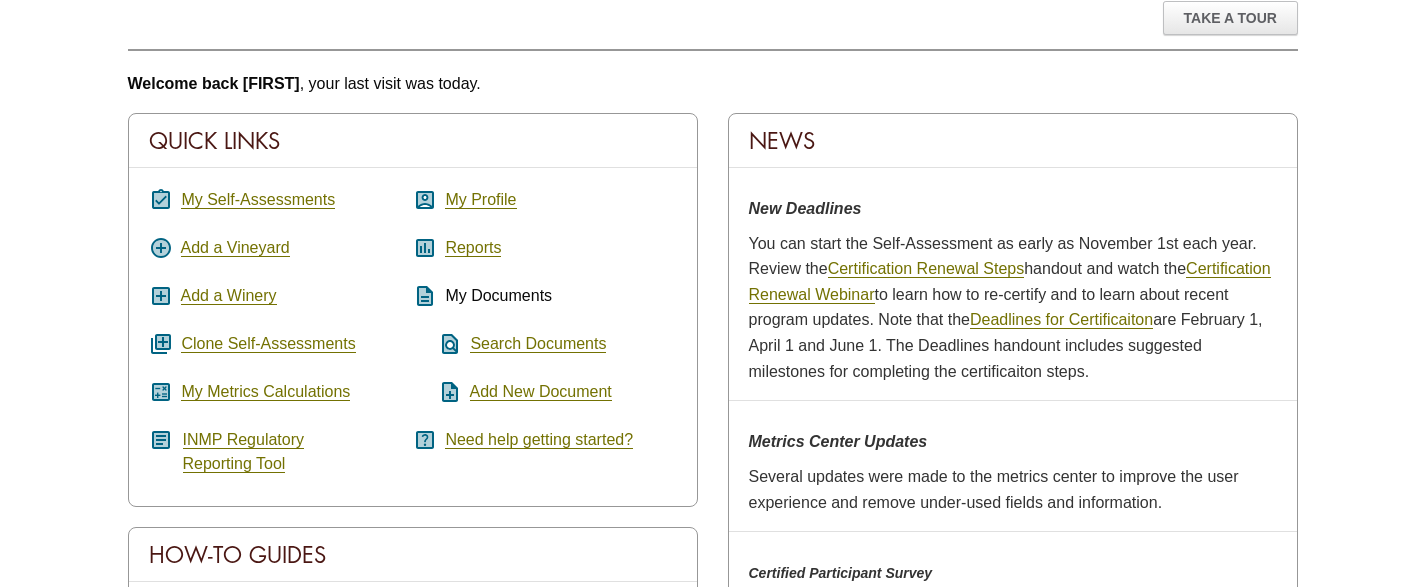 scroll, scrollTop: 277, scrollLeft: 0, axis: vertical 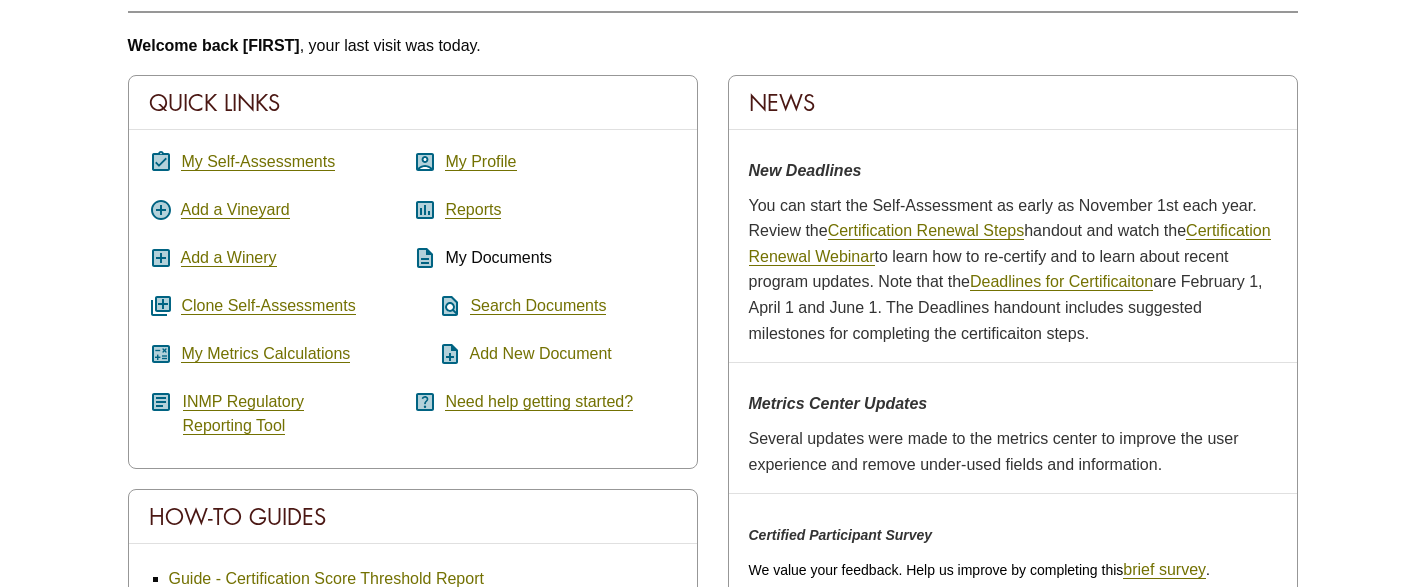 click on "Add New Document" at bounding box center [541, 354] 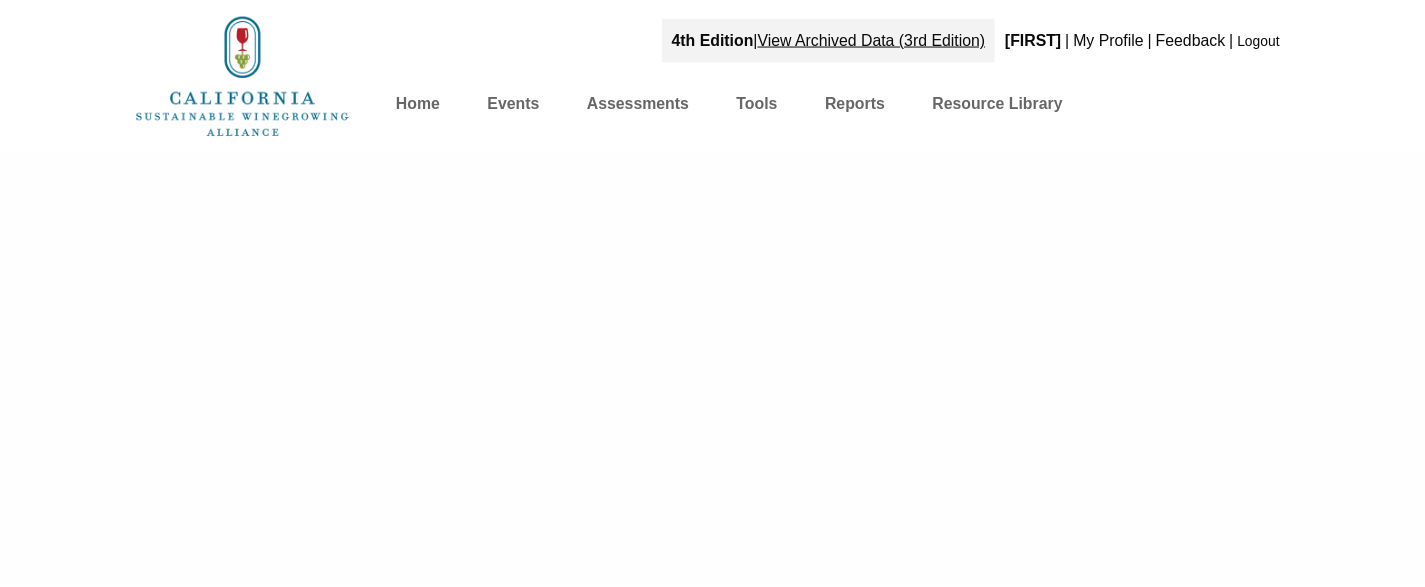 scroll, scrollTop: 0, scrollLeft: 0, axis: both 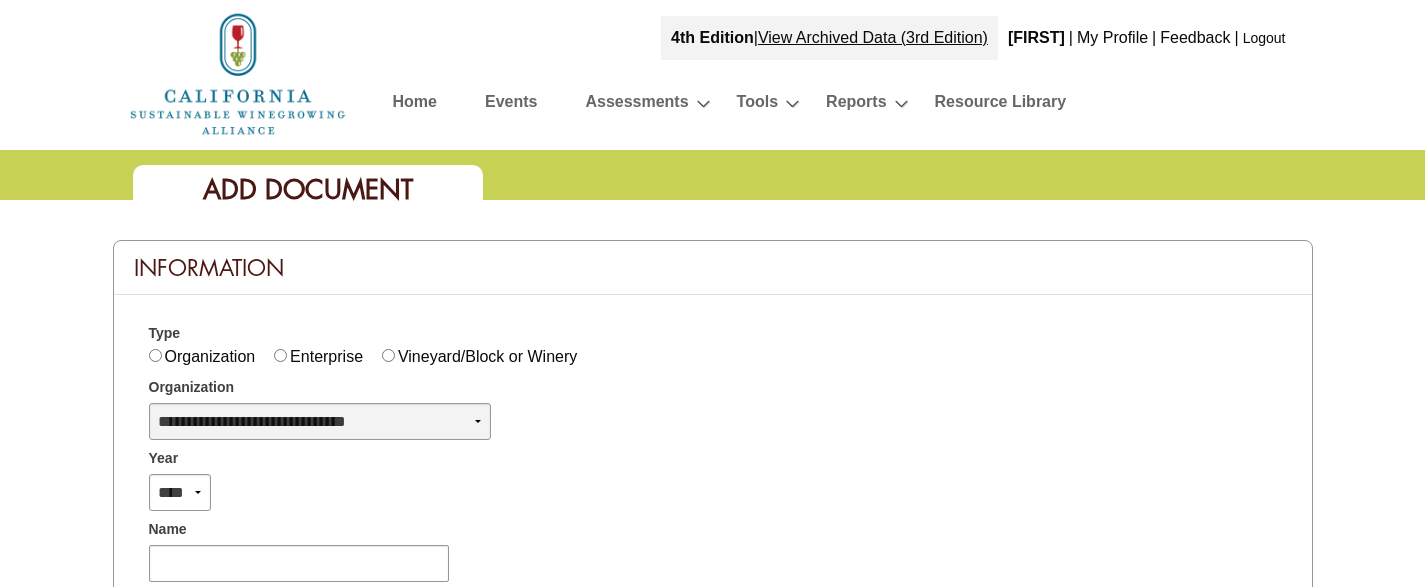 click on "**********" at bounding box center (320, 421) 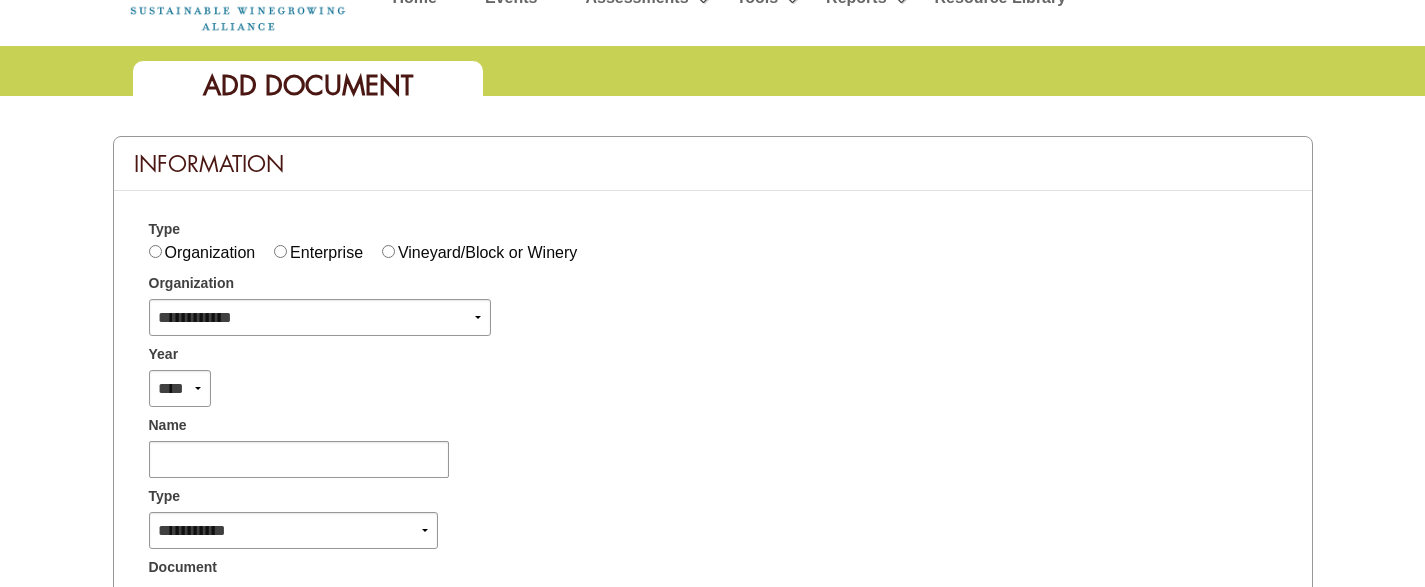 scroll, scrollTop: 126, scrollLeft: 0, axis: vertical 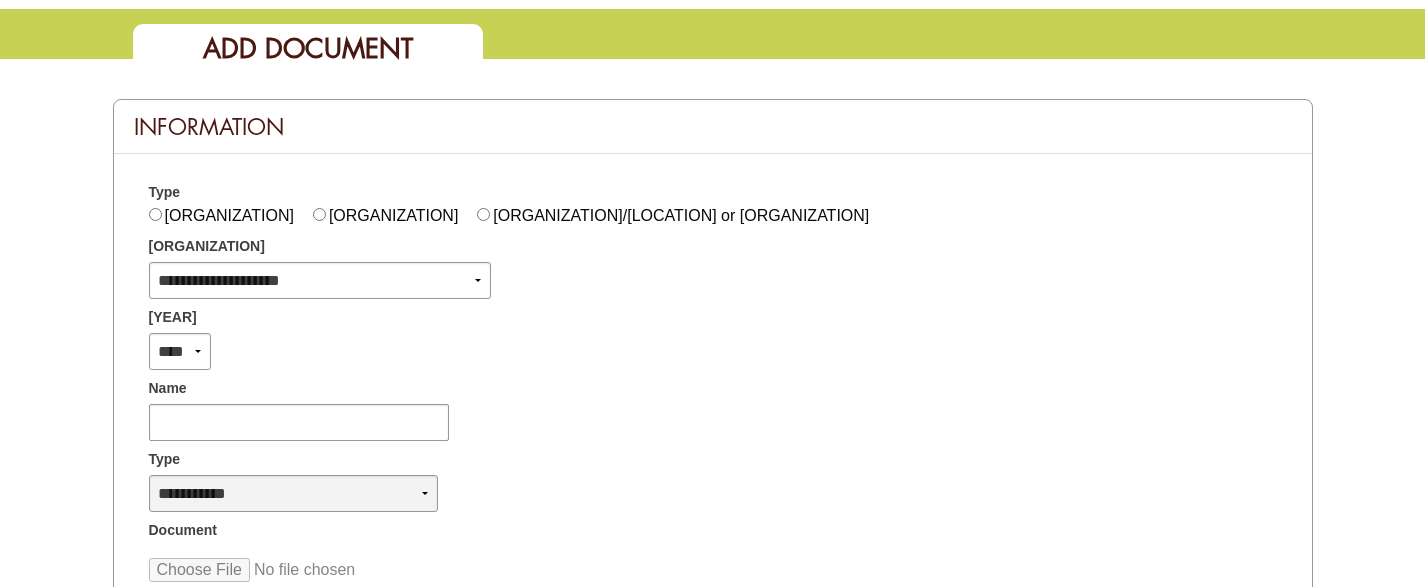click on "**********" at bounding box center [294, 493] 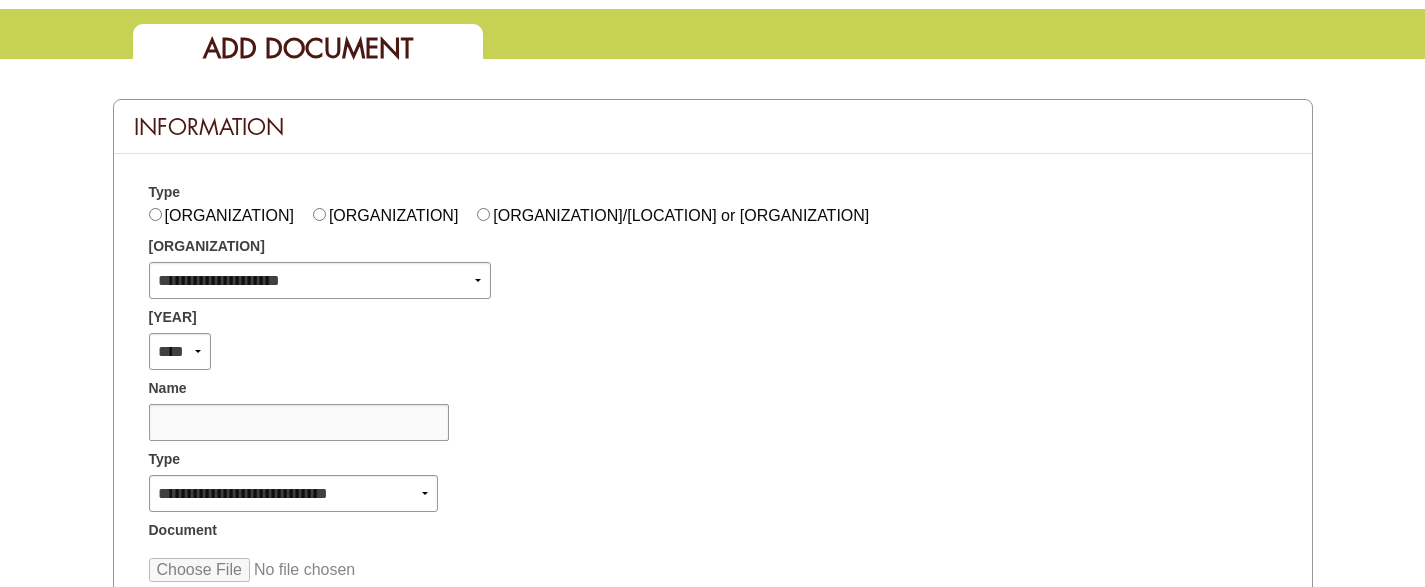 click at bounding box center [299, 422] 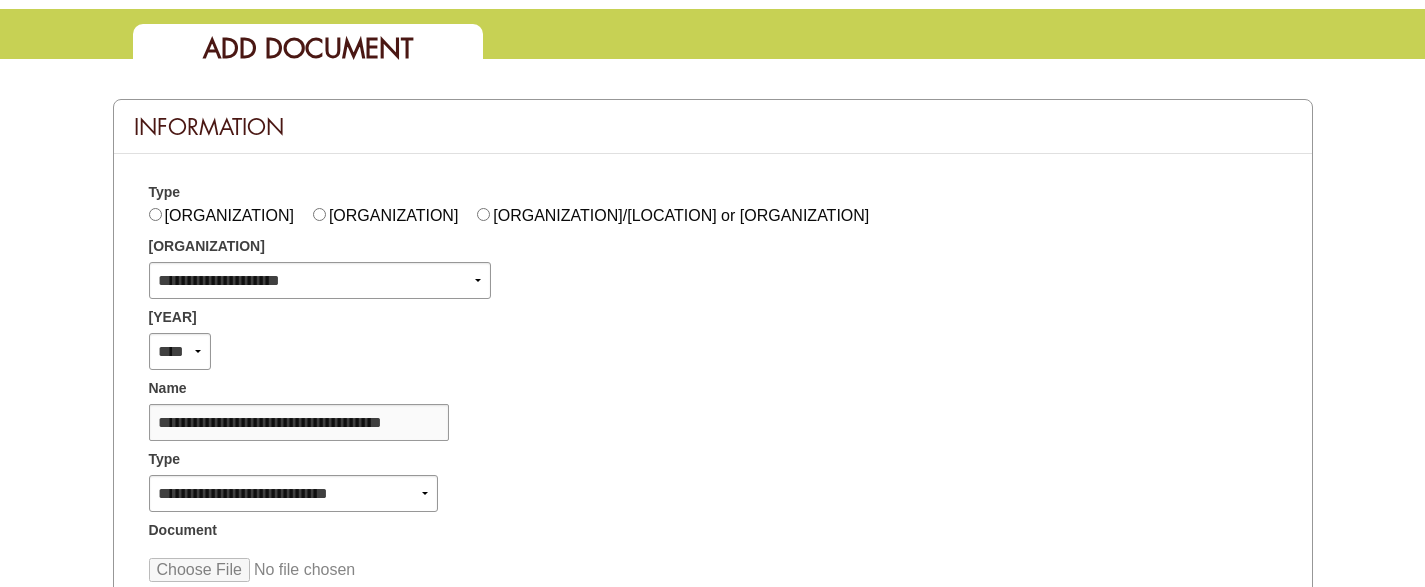 scroll, scrollTop: 0, scrollLeft: 9, axis: horizontal 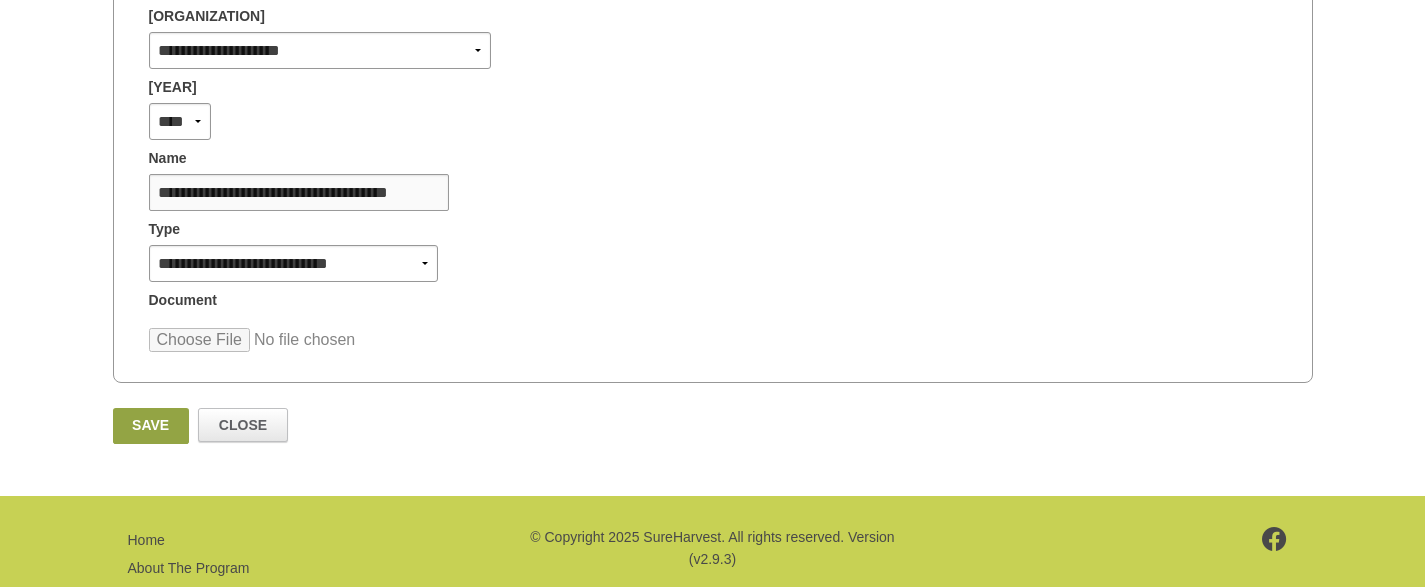 type on "**********" 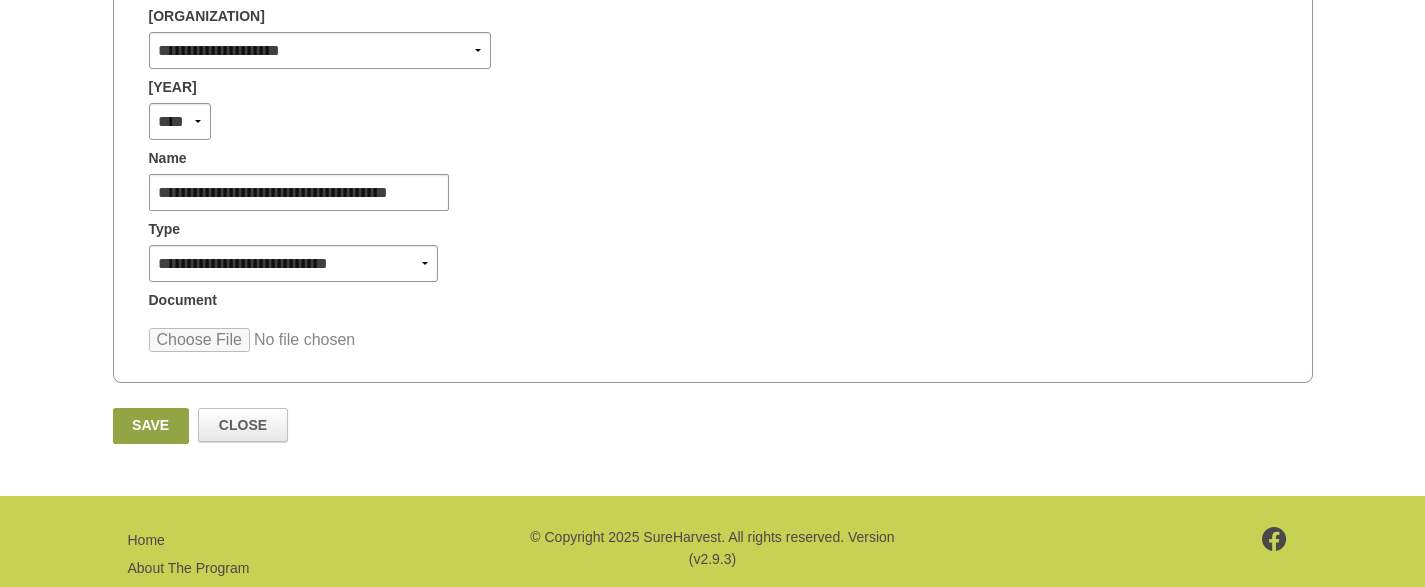 click on "**********" at bounding box center [713, 148] 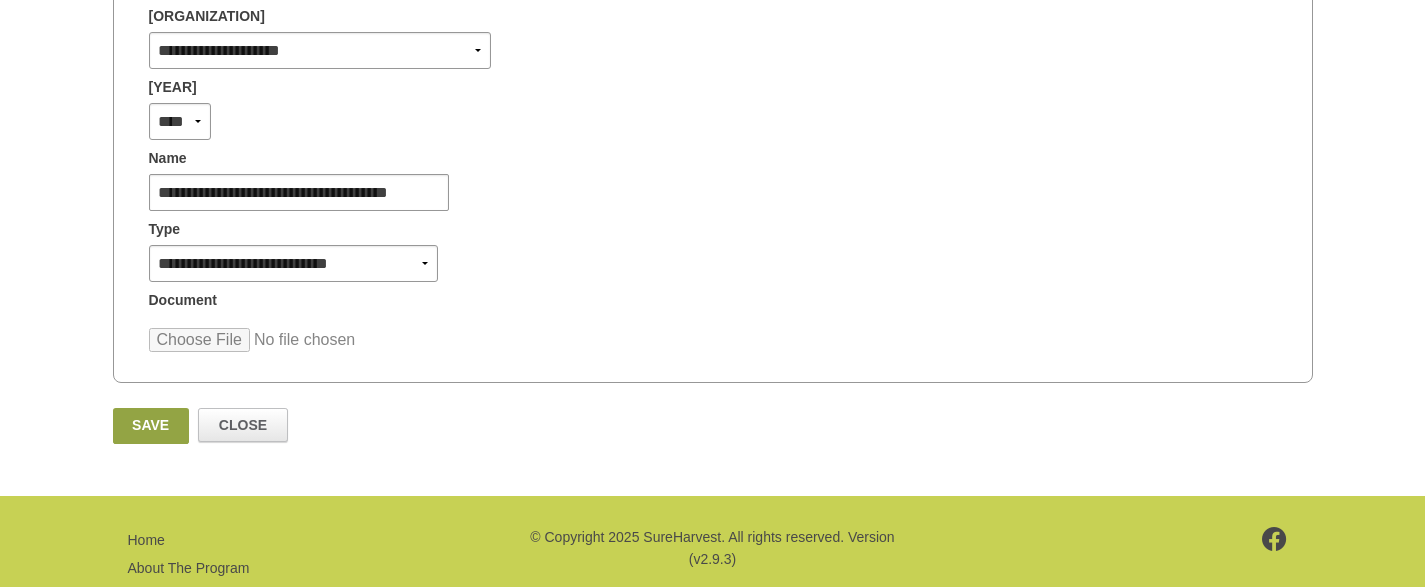 type on "**********" 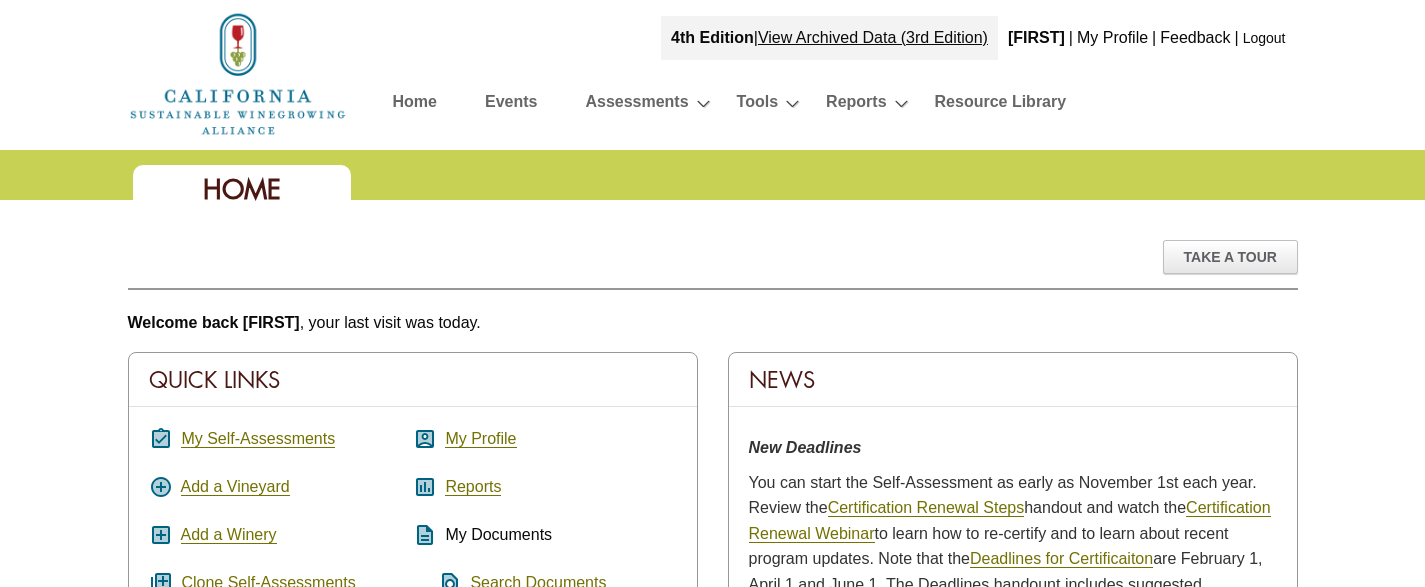 scroll, scrollTop: 0, scrollLeft: 0, axis: both 